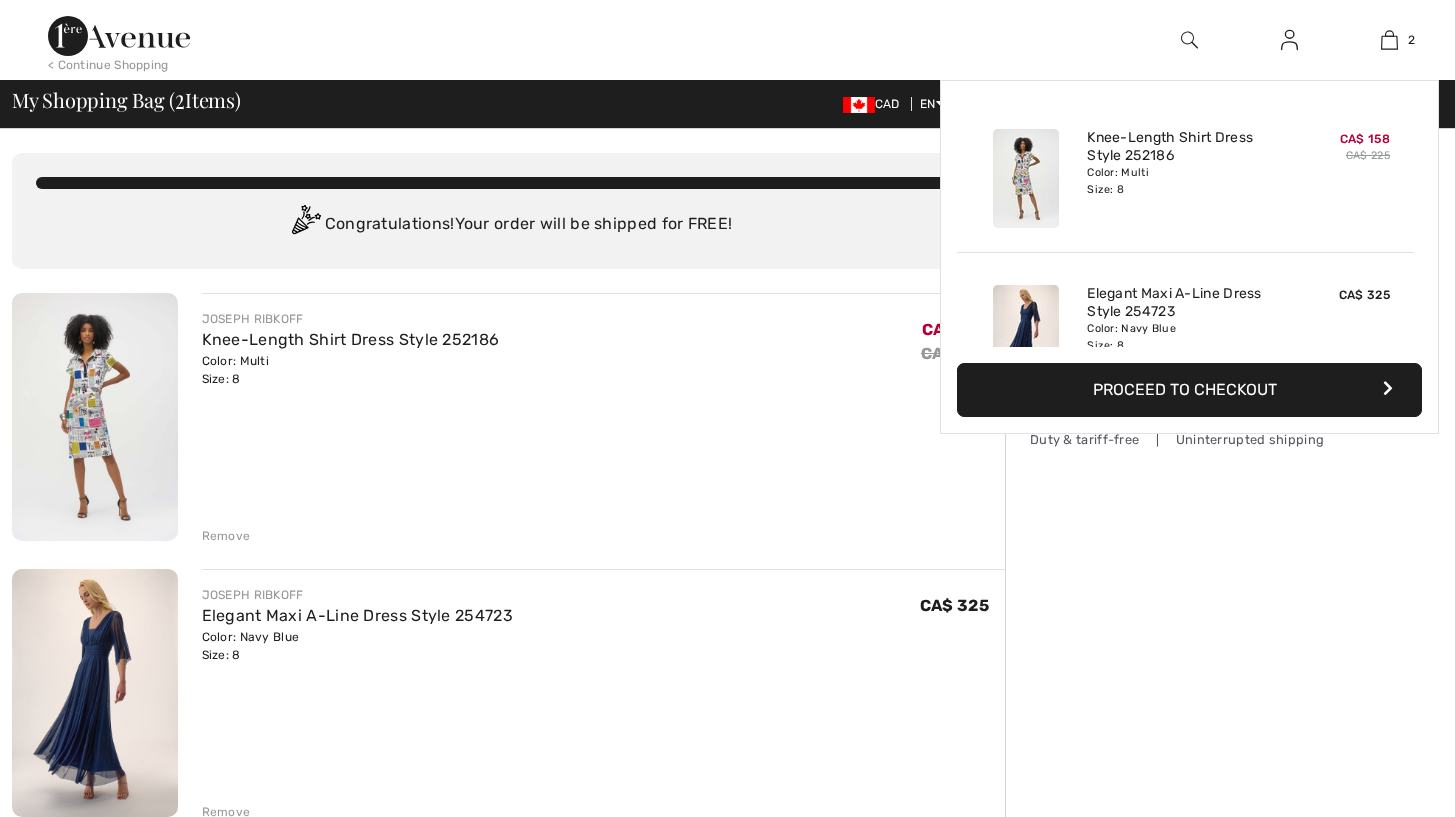 scroll, scrollTop: 0, scrollLeft: 0, axis: both 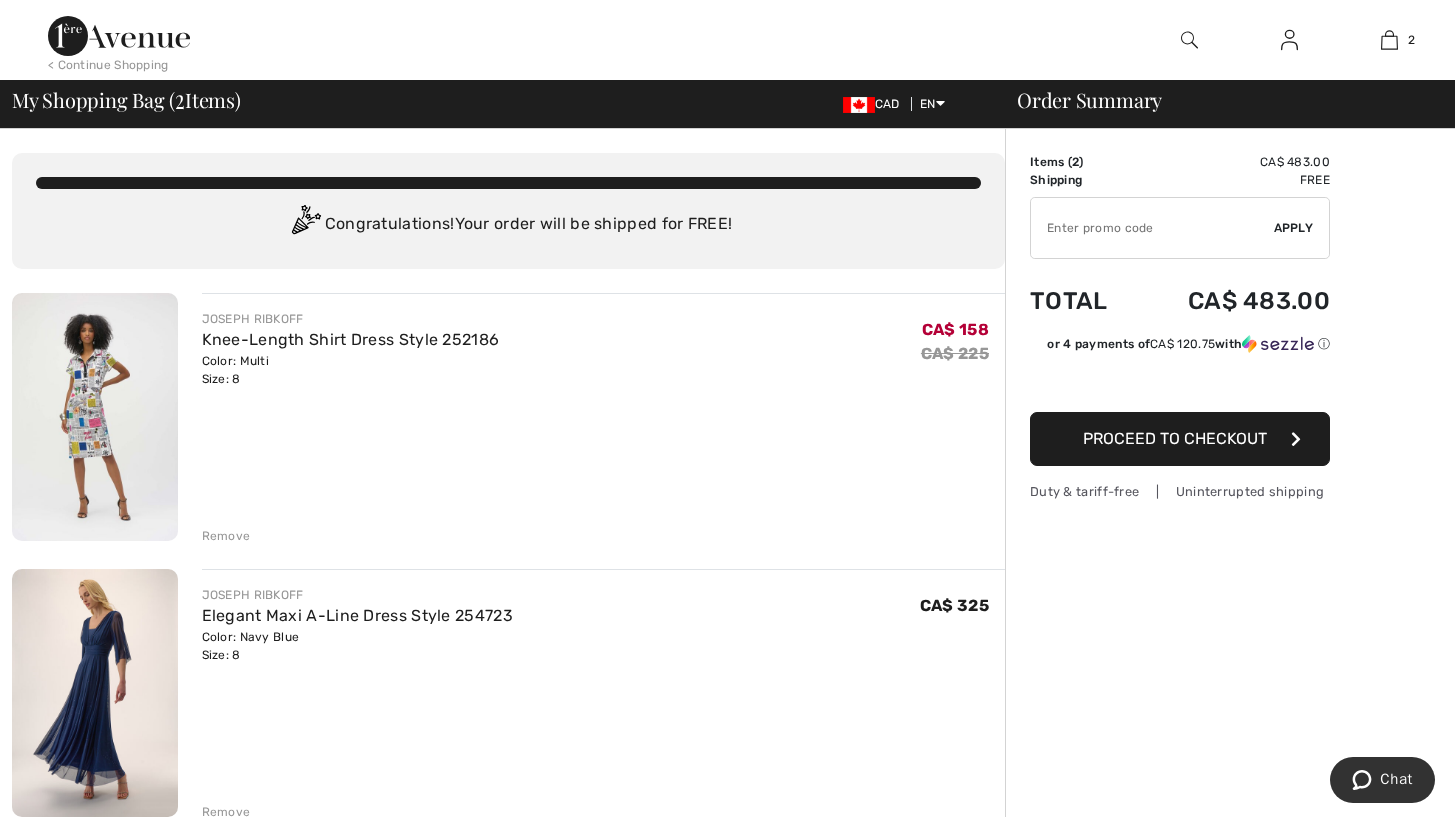 click on "Proceed to Checkout" at bounding box center (1175, 438) 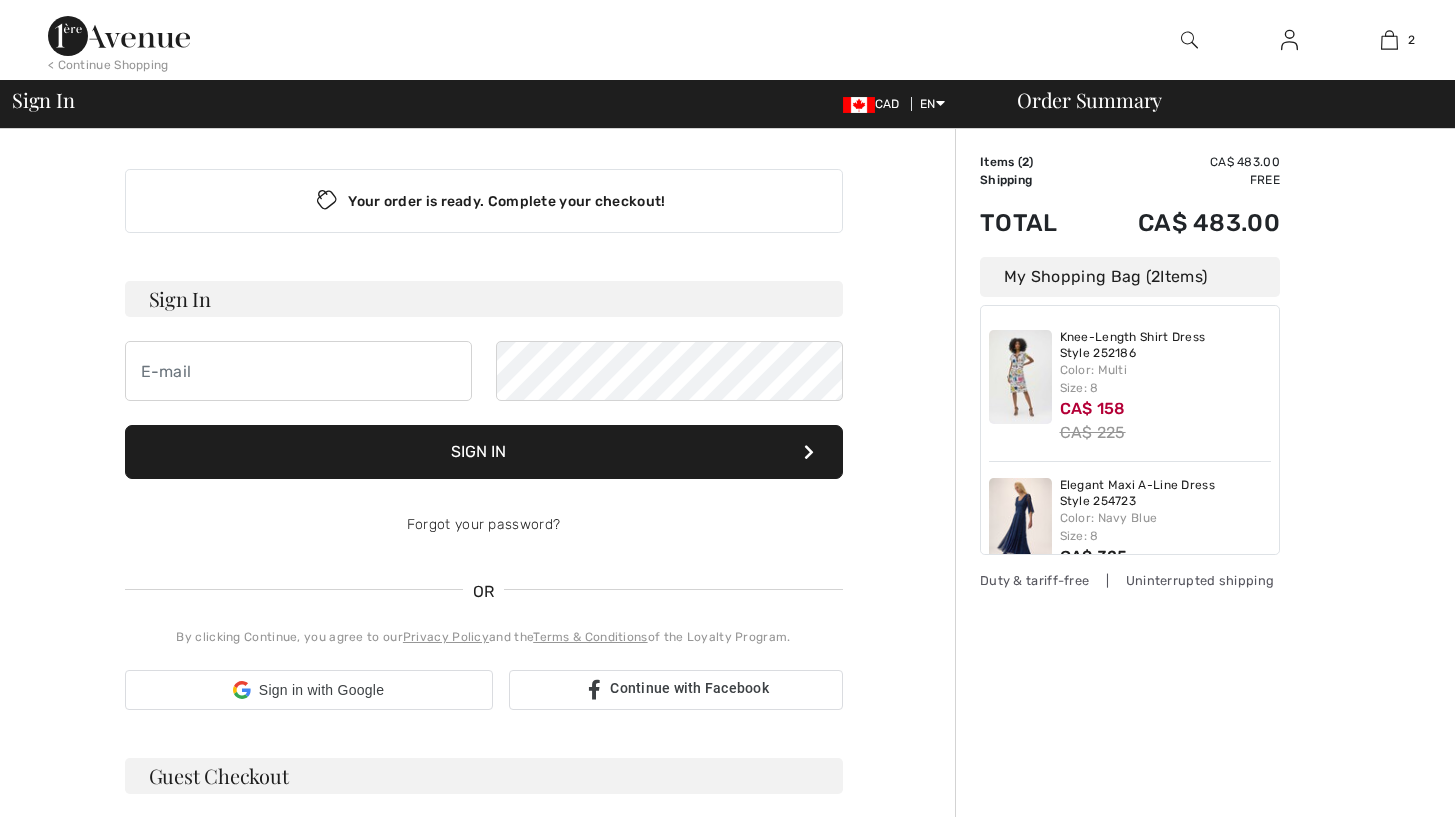 scroll, scrollTop: 0, scrollLeft: 0, axis: both 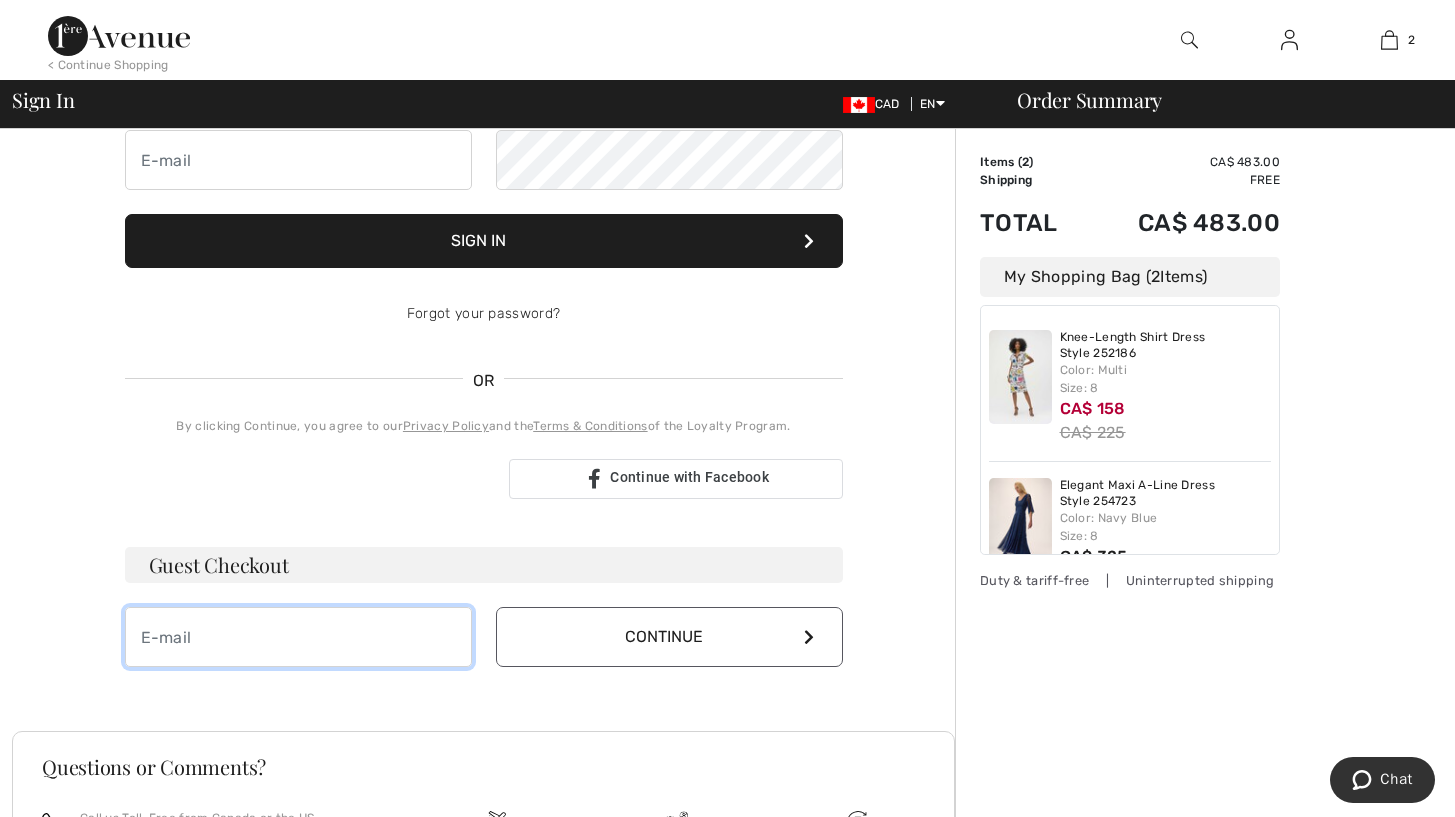 click at bounding box center [298, 637] 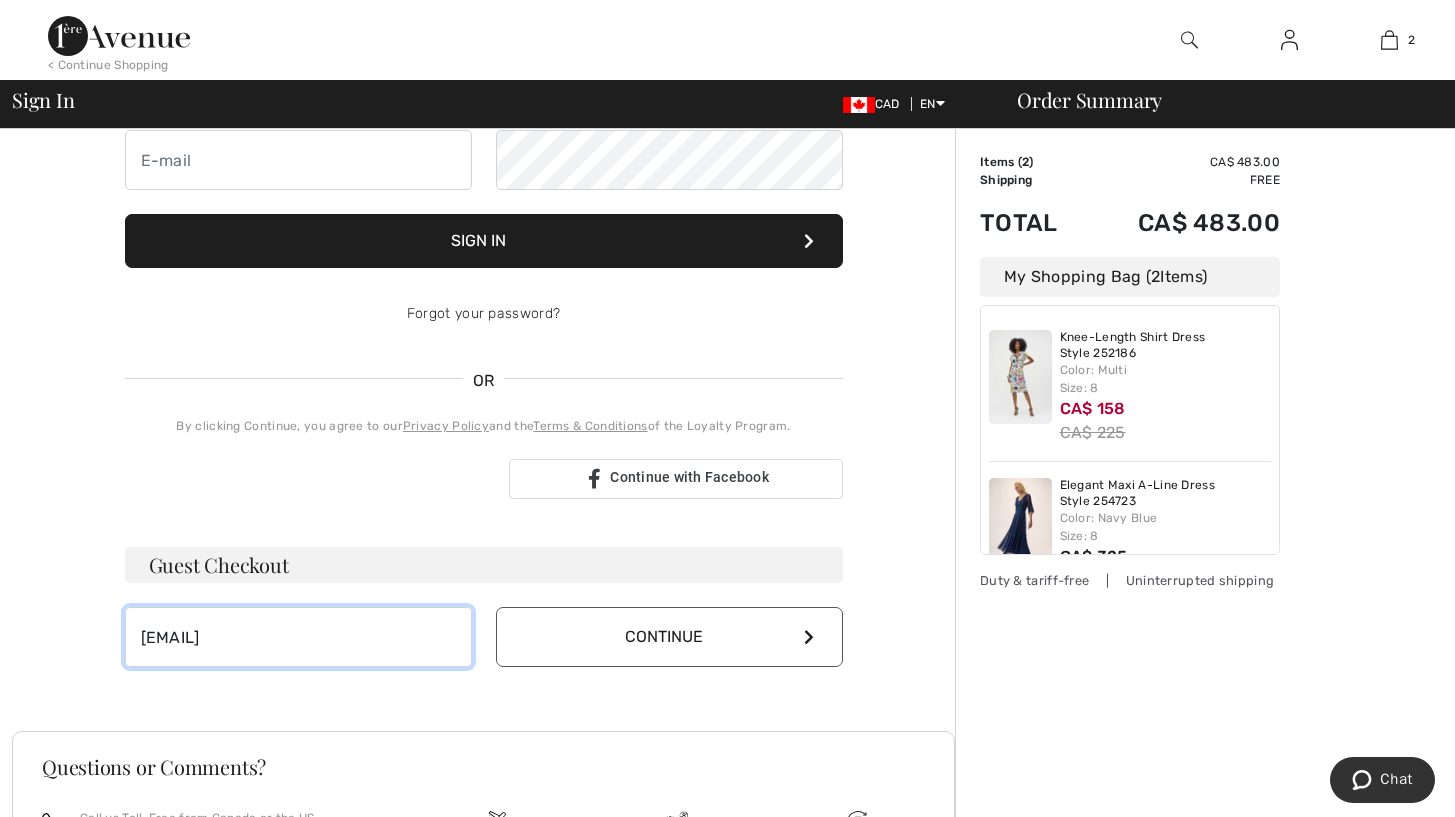 type on "[EMAIL]" 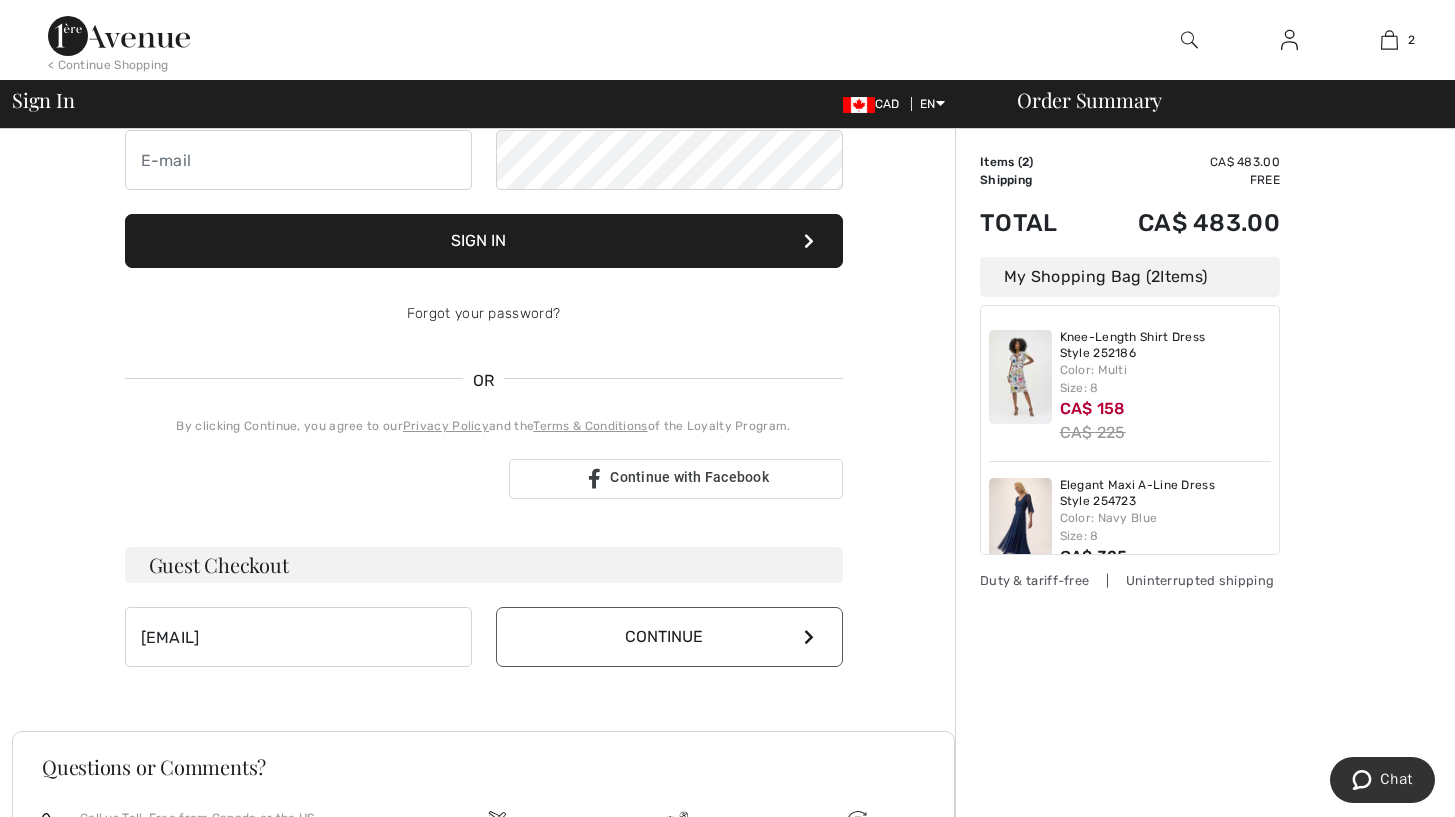 click on "Continue" at bounding box center (669, 637) 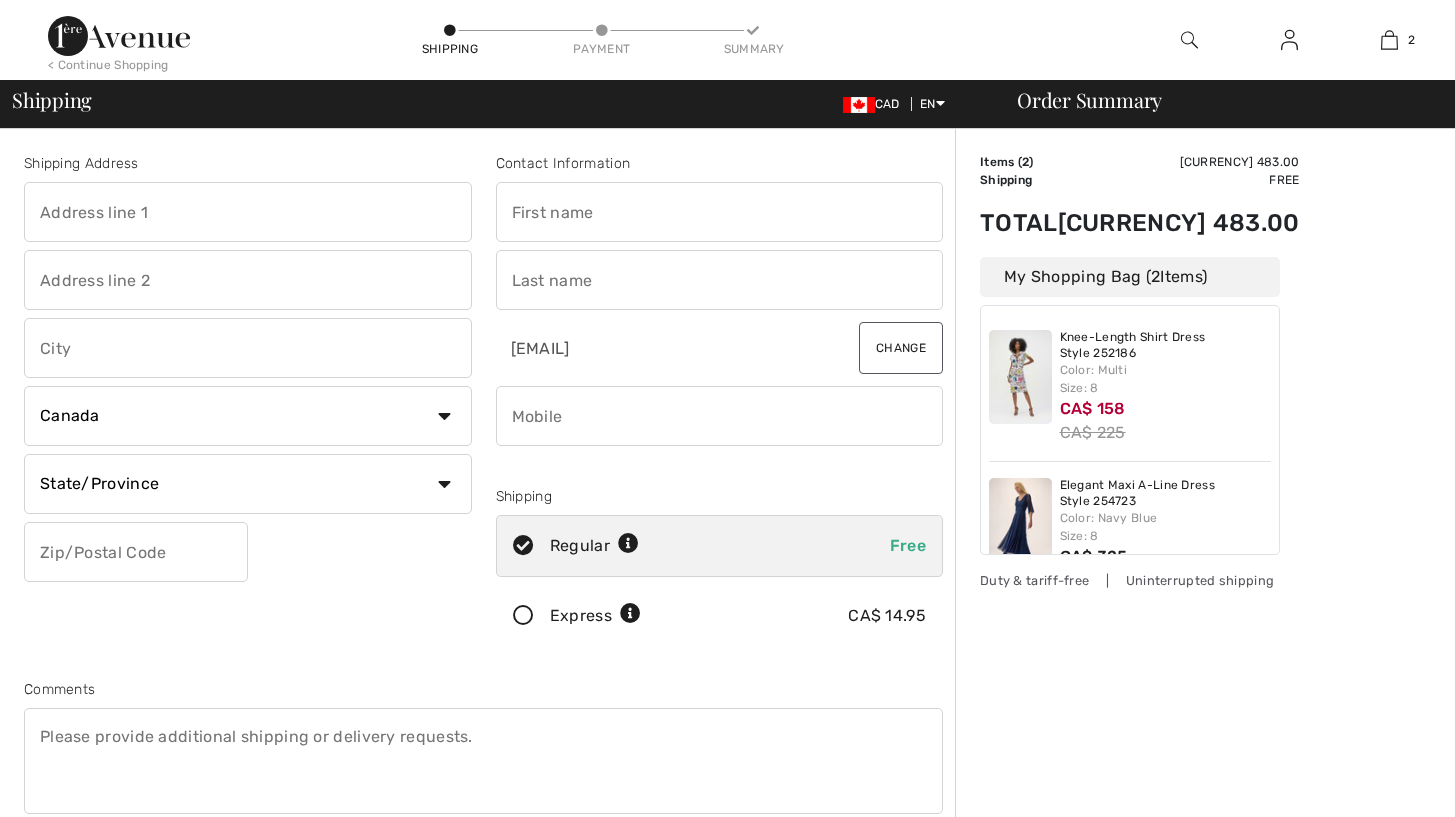 scroll, scrollTop: 0, scrollLeft: 0, axis: both 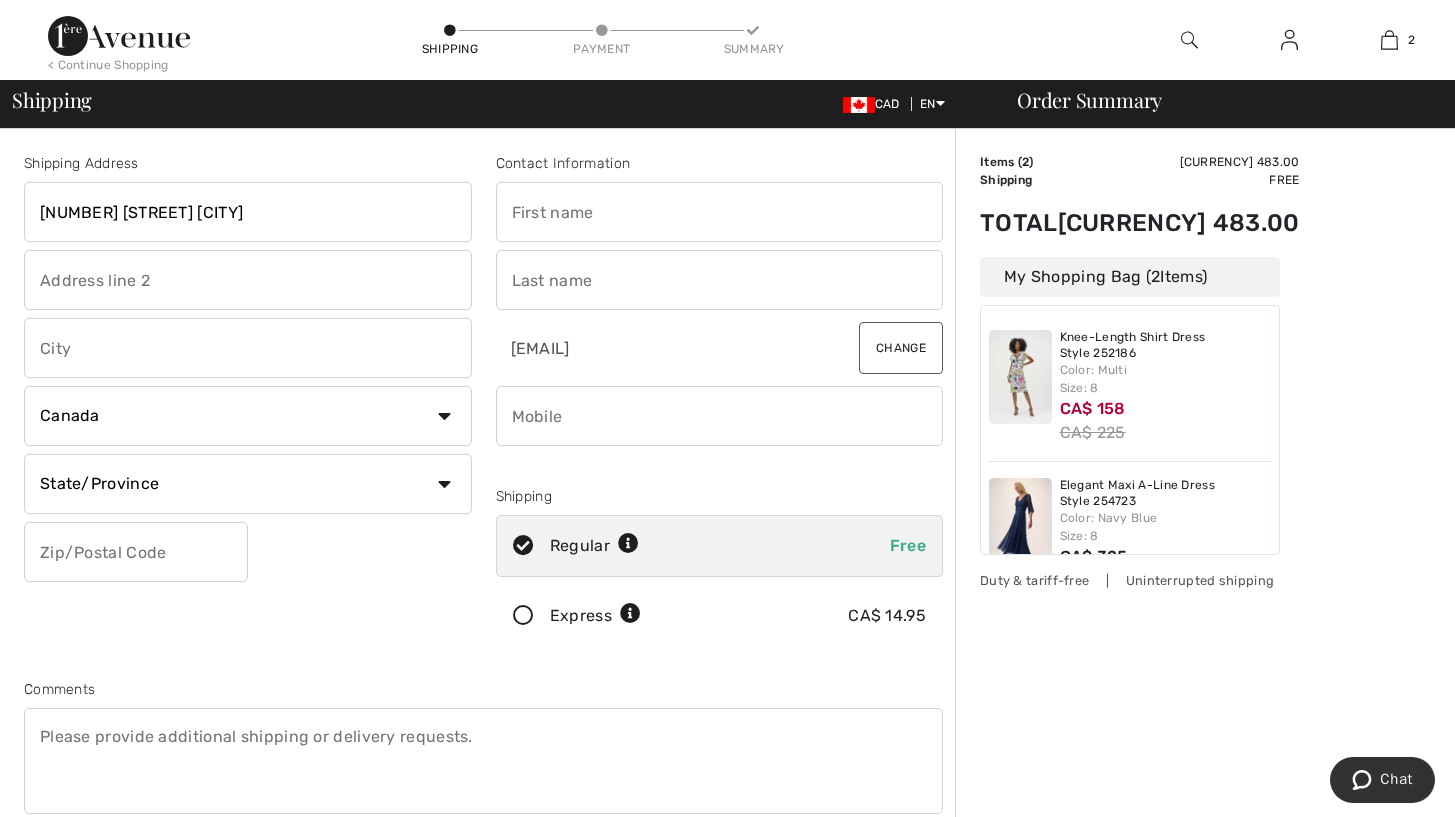 type on "[NUMBER] [STREET] [CITY]" 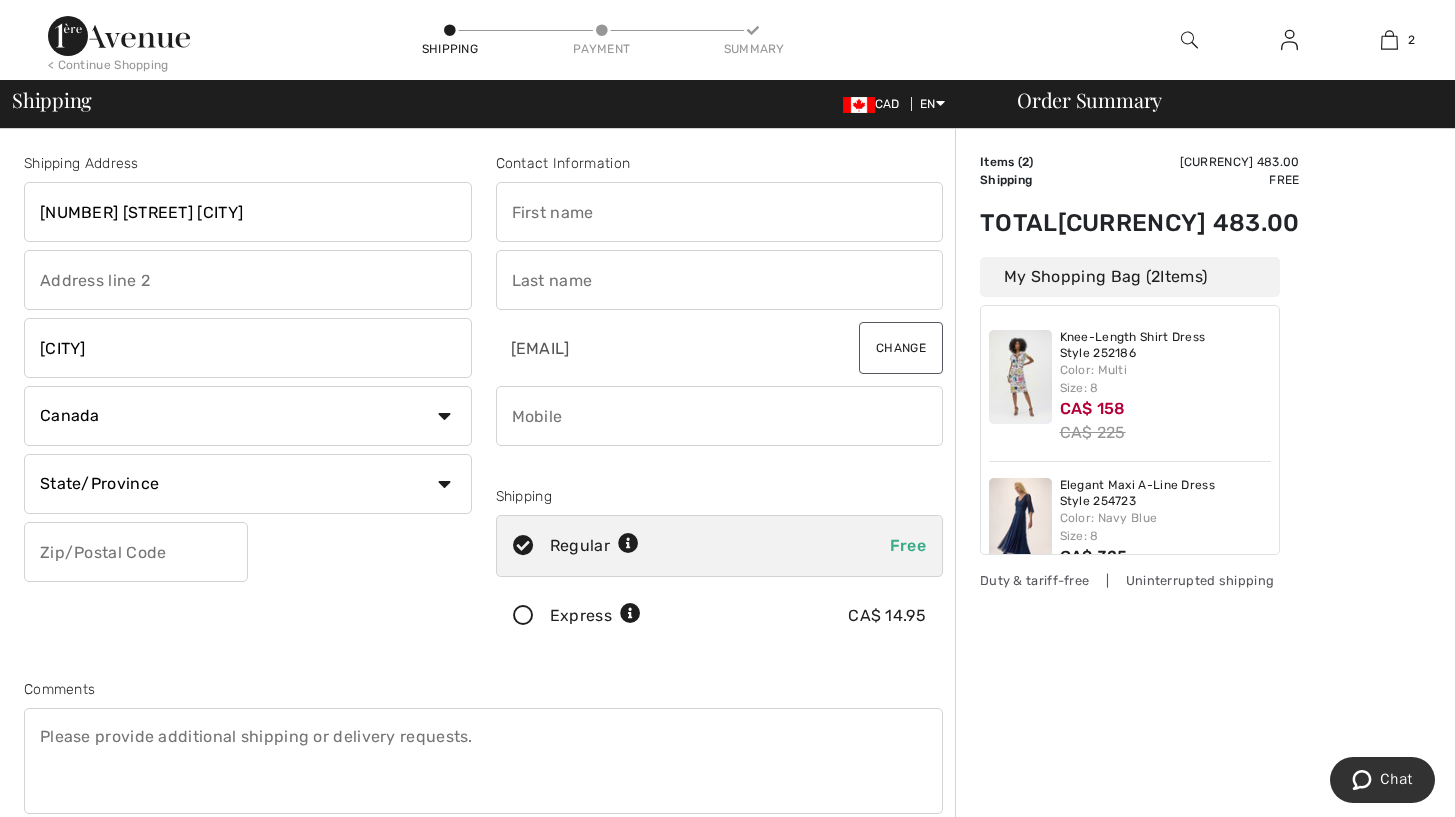 type on "Burnstown" 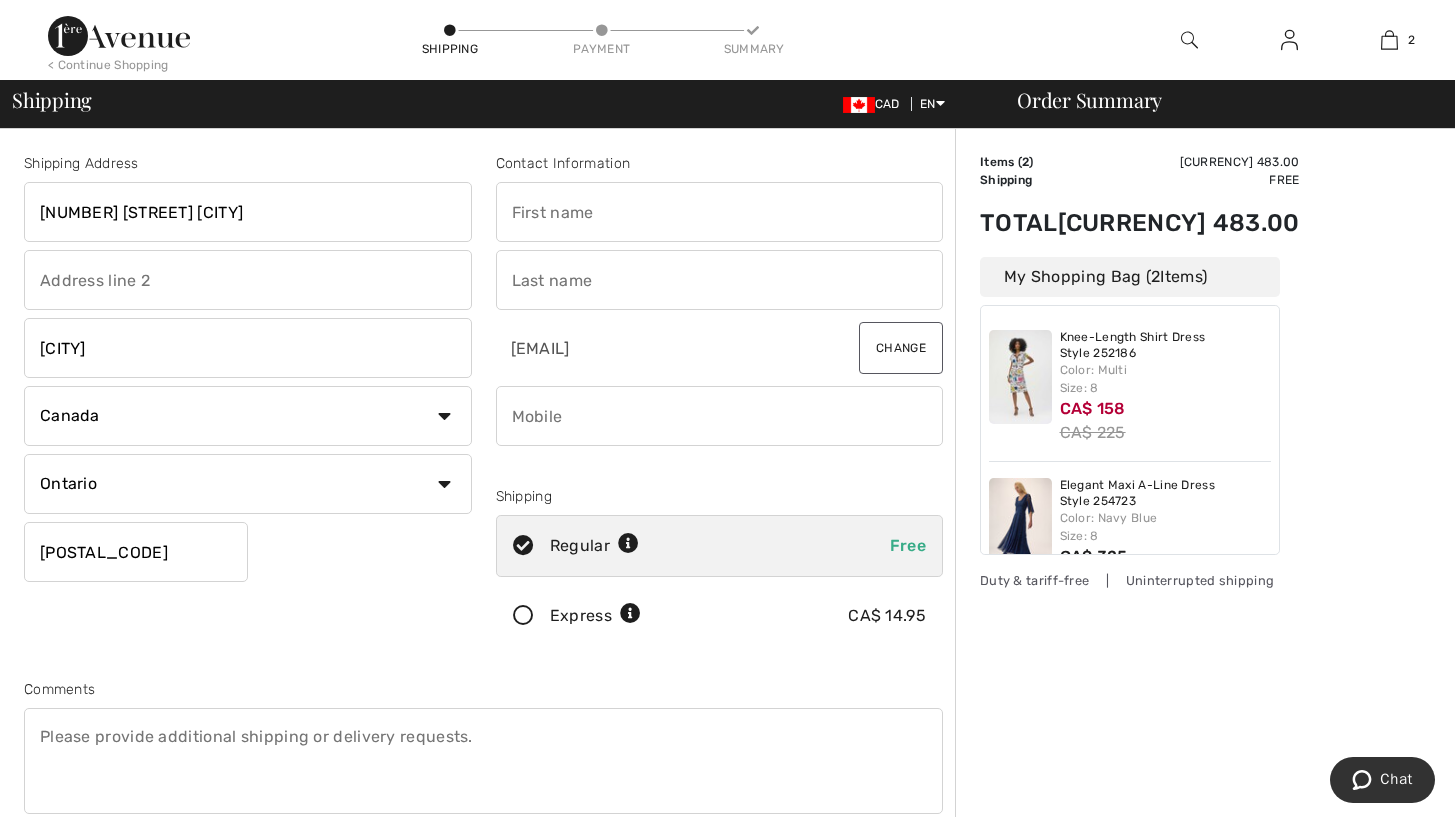 type on "[POSTAL_CODE]" 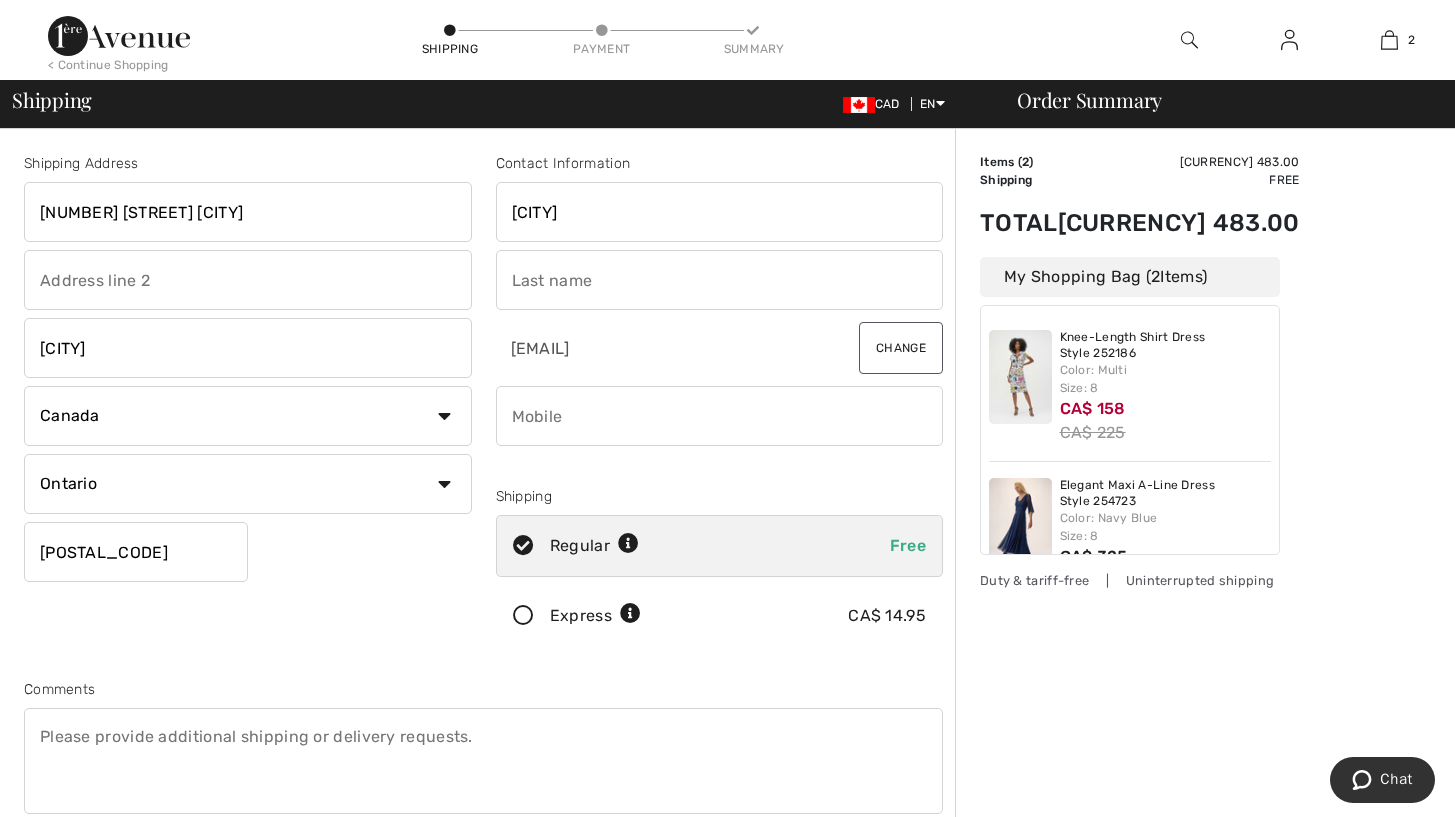 type on "Anne" 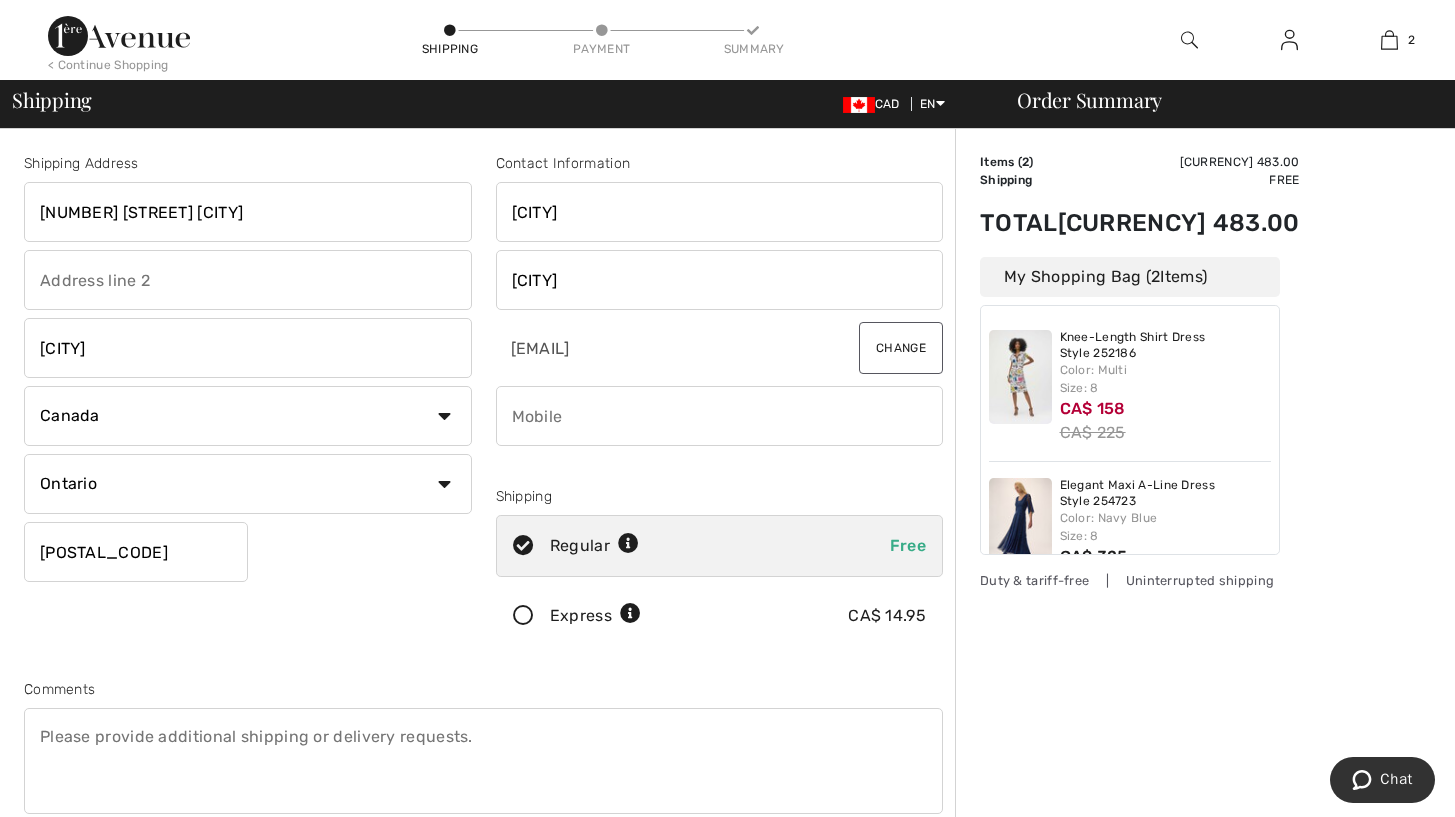 type on "Paliwal" 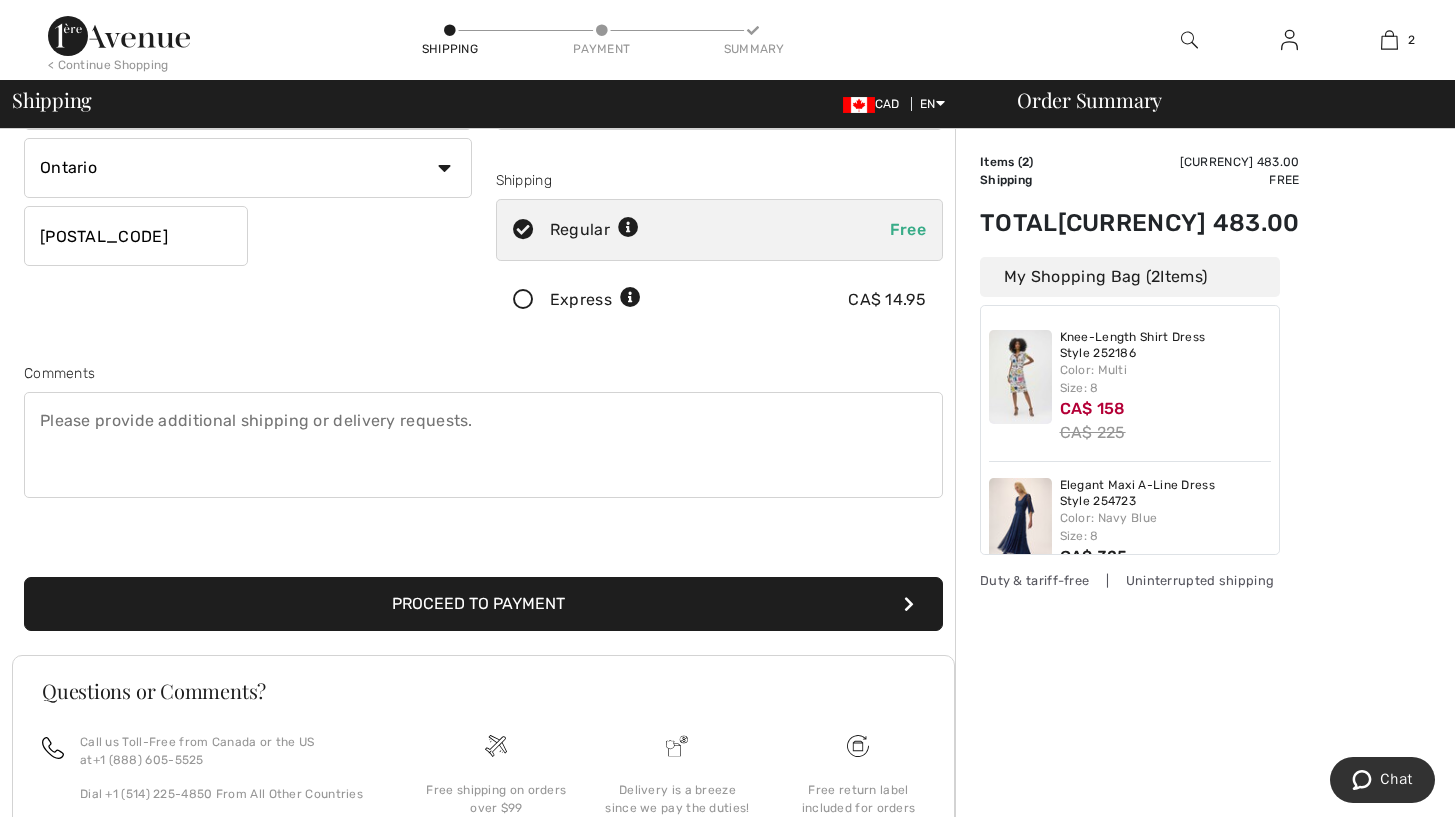 scroll, scrollTop: 379, scrollLeft: 0, axis: vertical 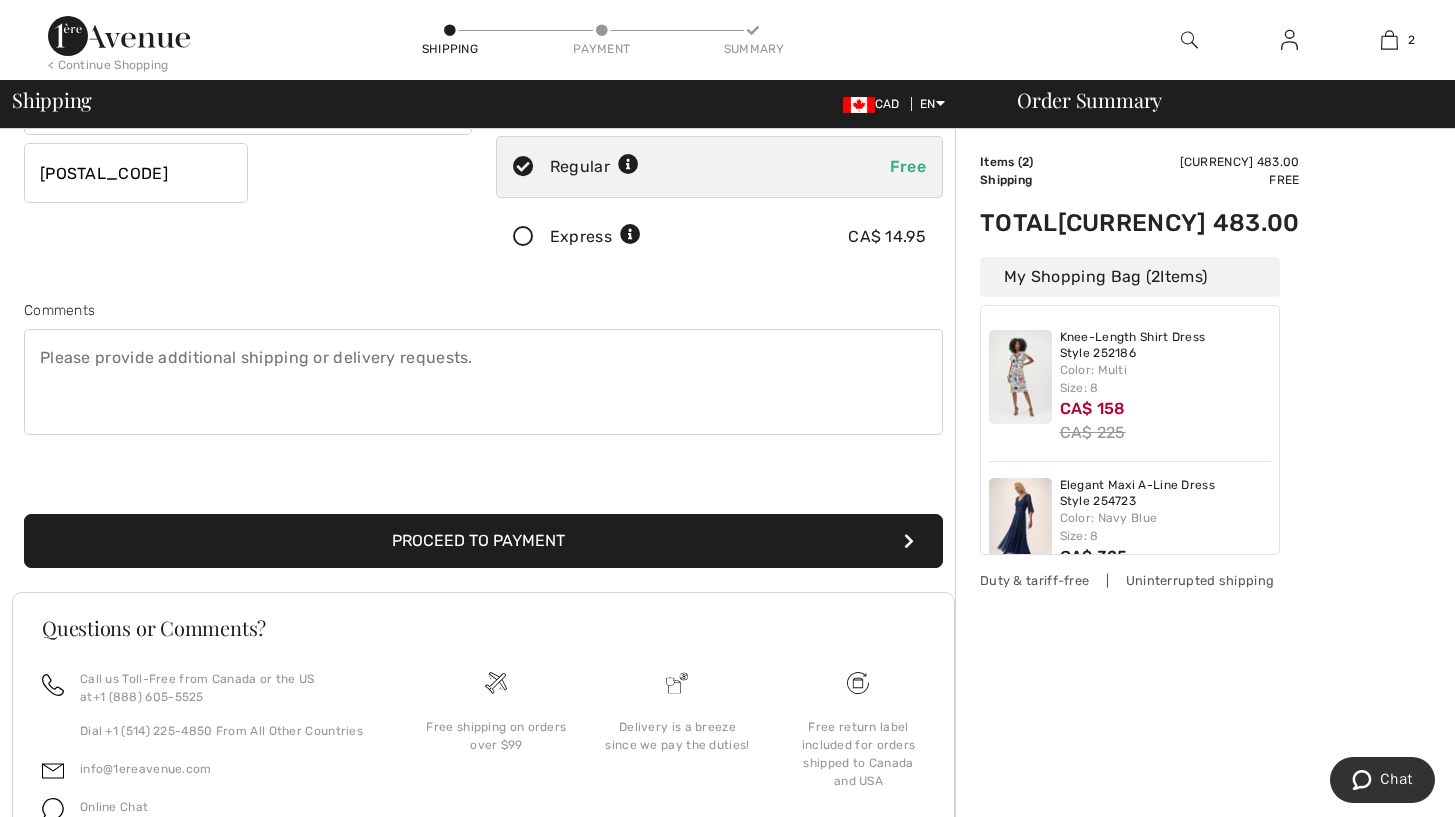 type on "6137247656" 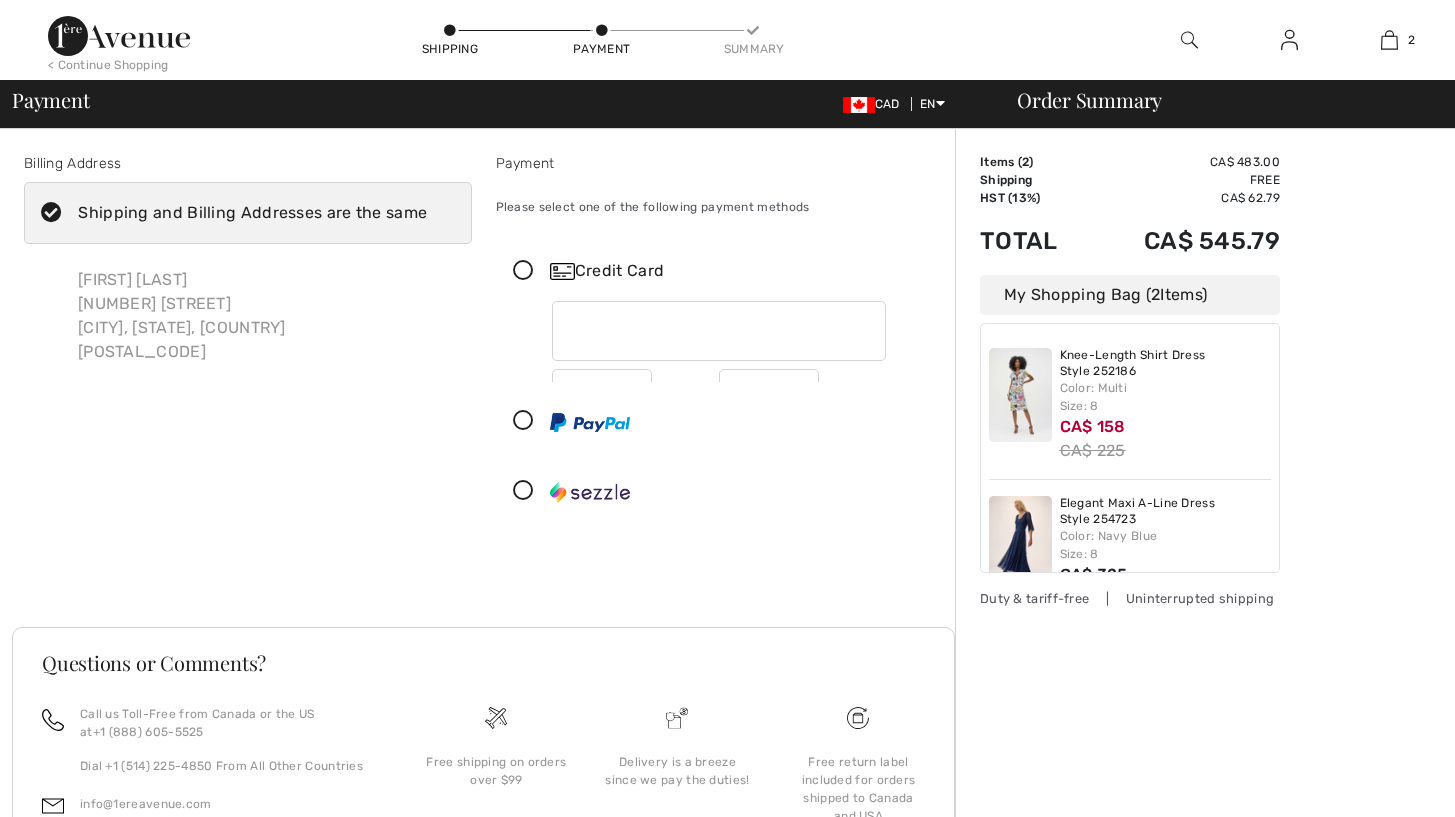 scroll, scrollTop: 0, scrollLeft: 0, axis: both 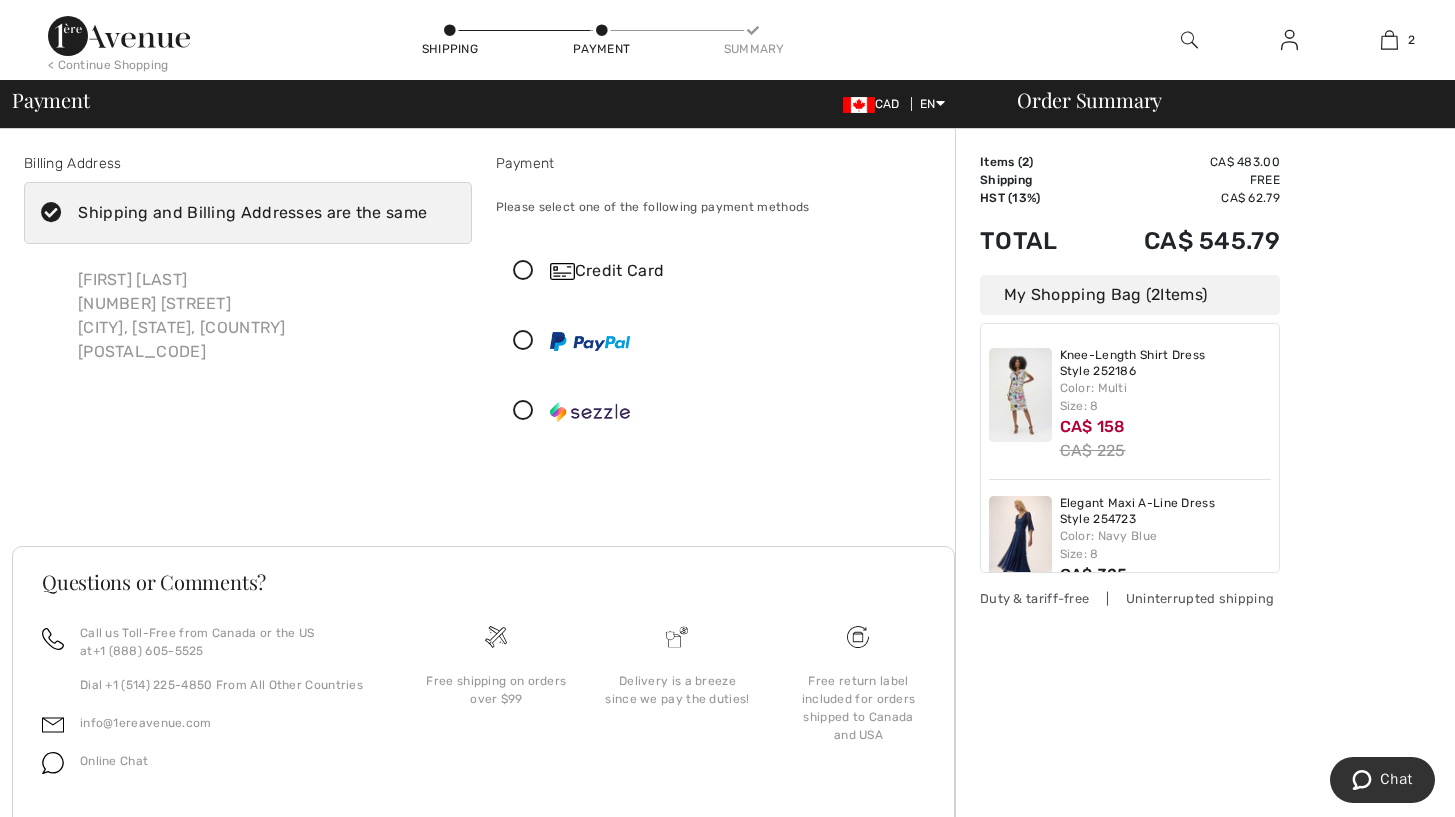 click at bounding box center [523, 271] 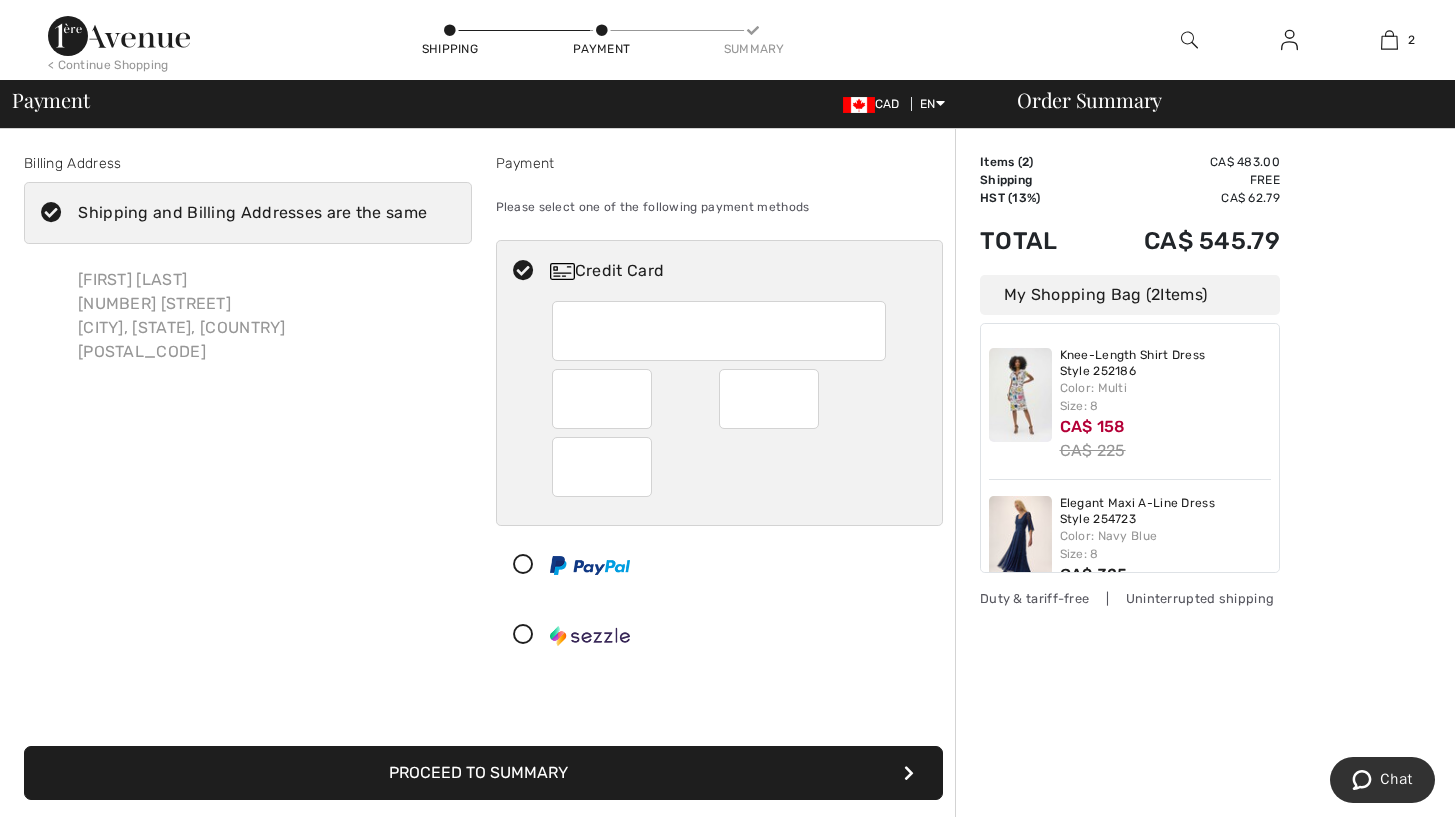 click on "Proceed to Summary" at bounding box center (483, 773) 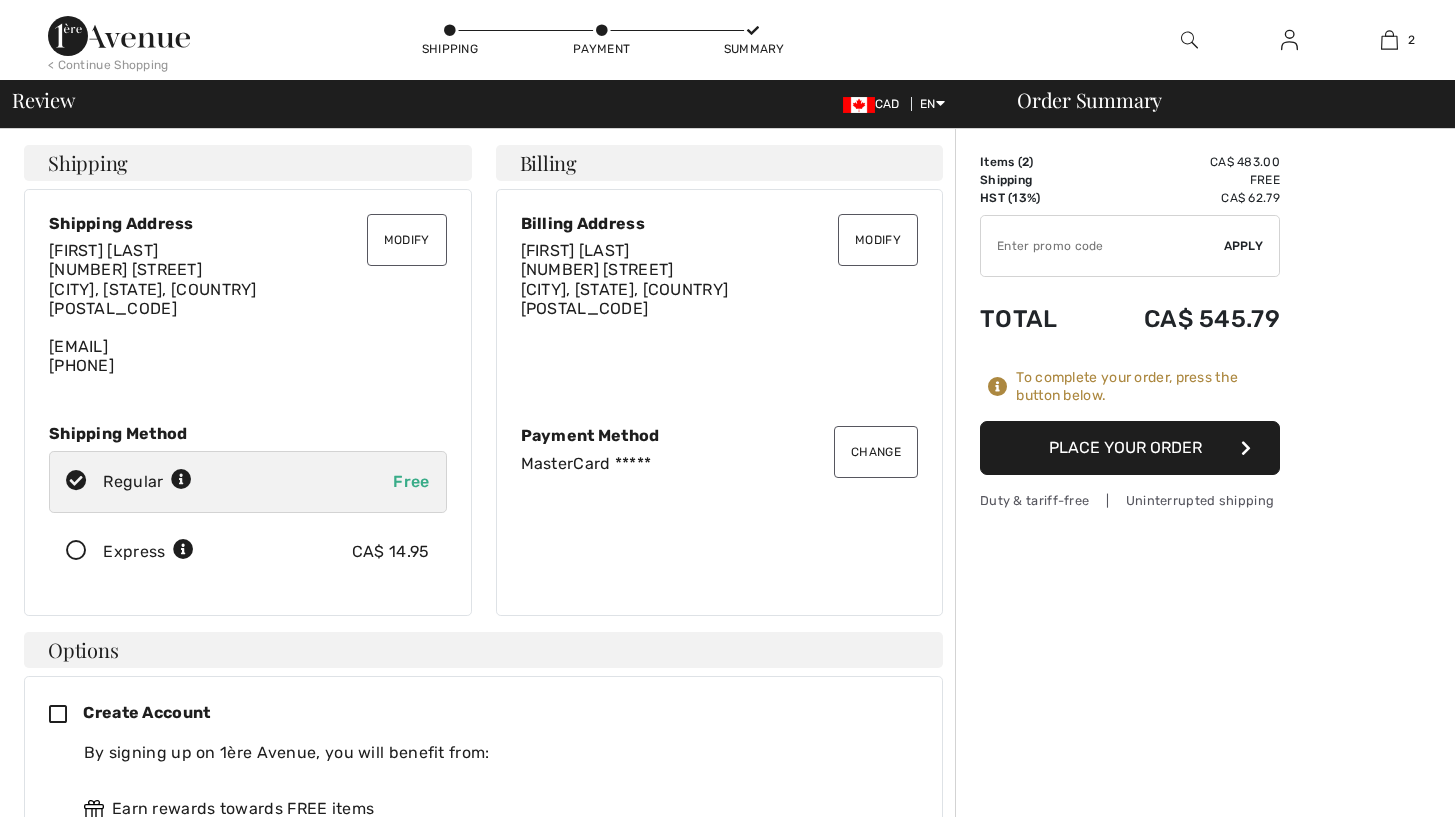scroll, scrollTop: 0, scrollLeft: 0, axis: both 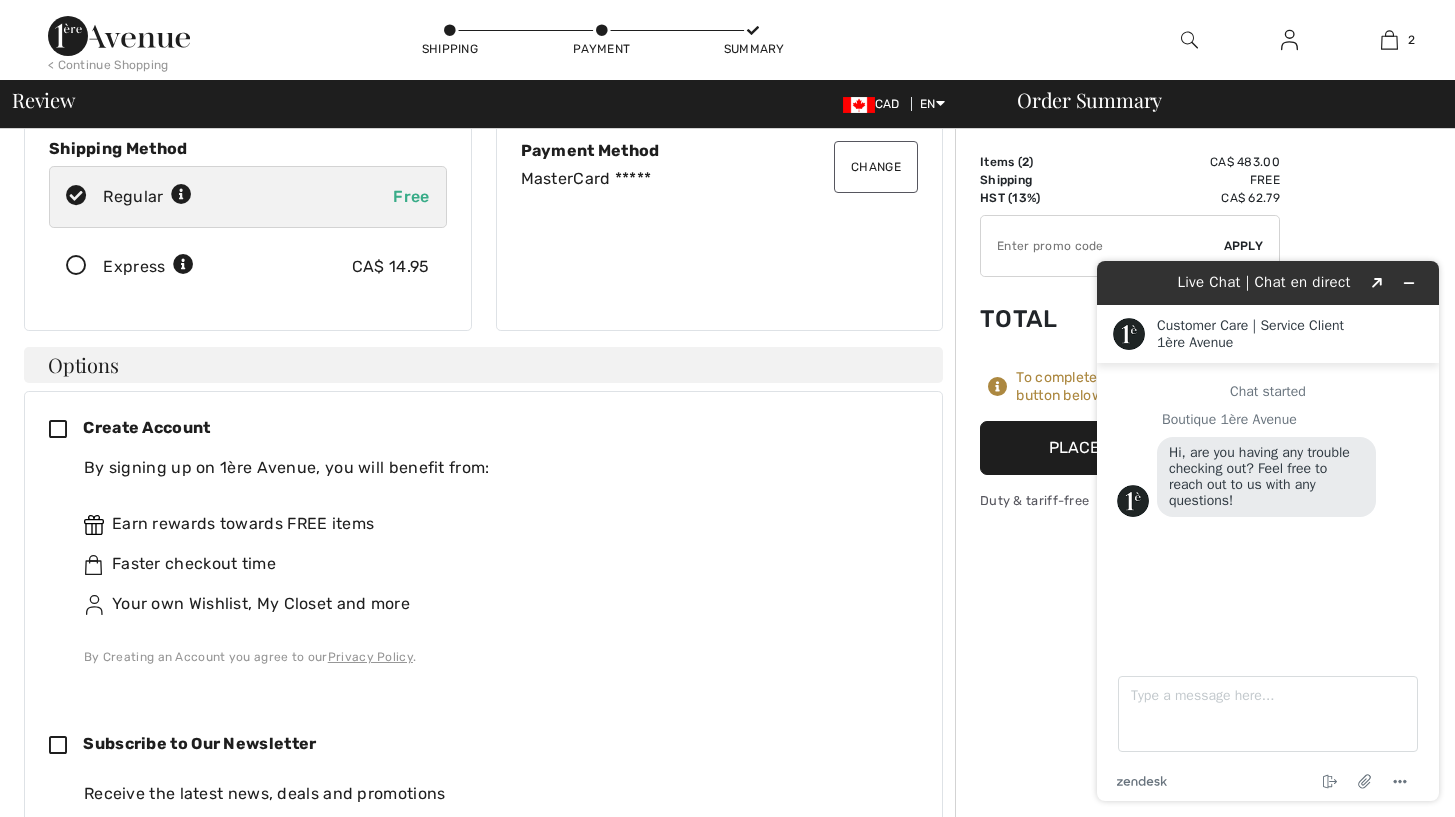 click on "By signing up on 1ère Avenue, you will benefit from:" at bounding box center [493, 468] 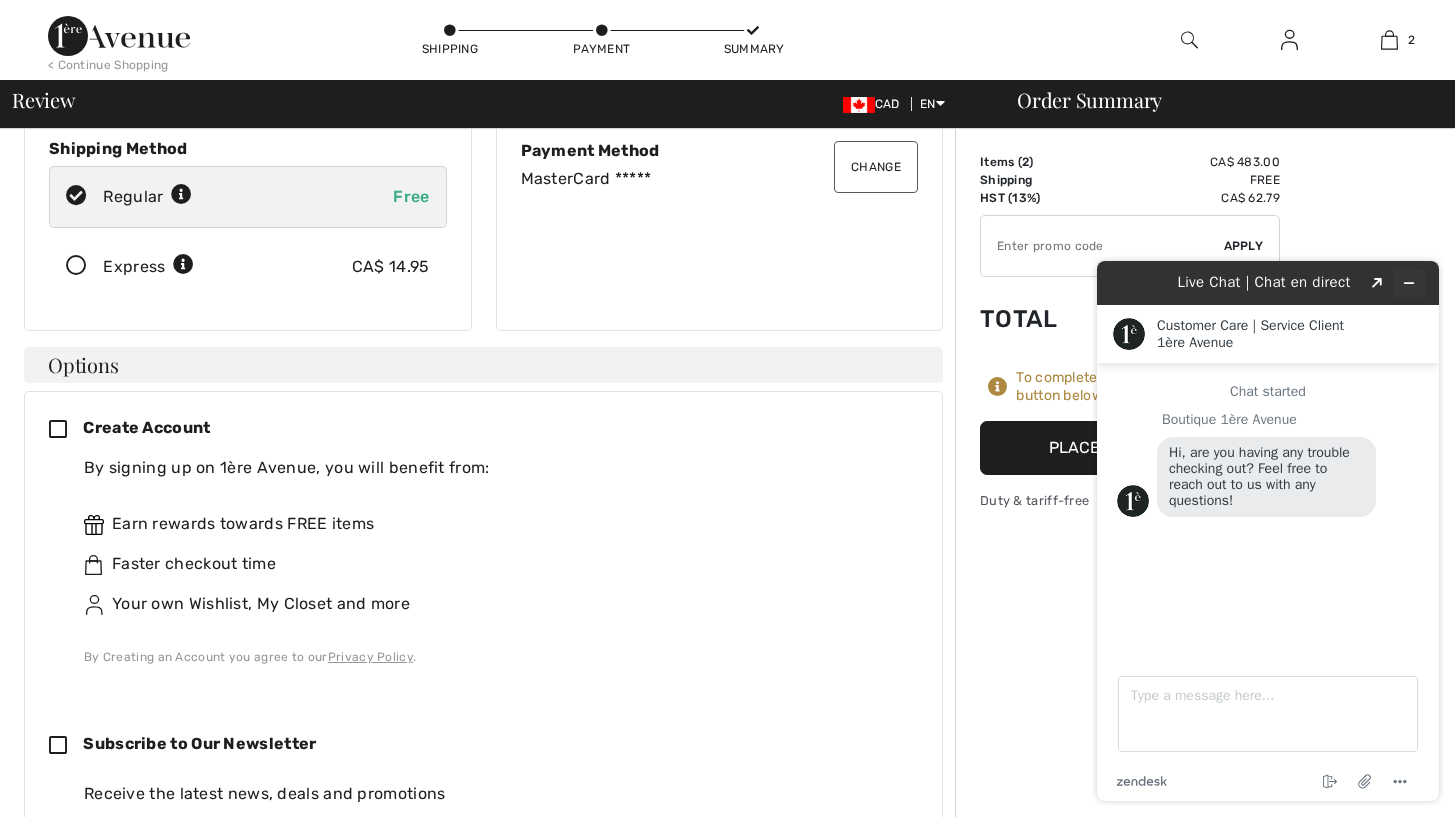 click 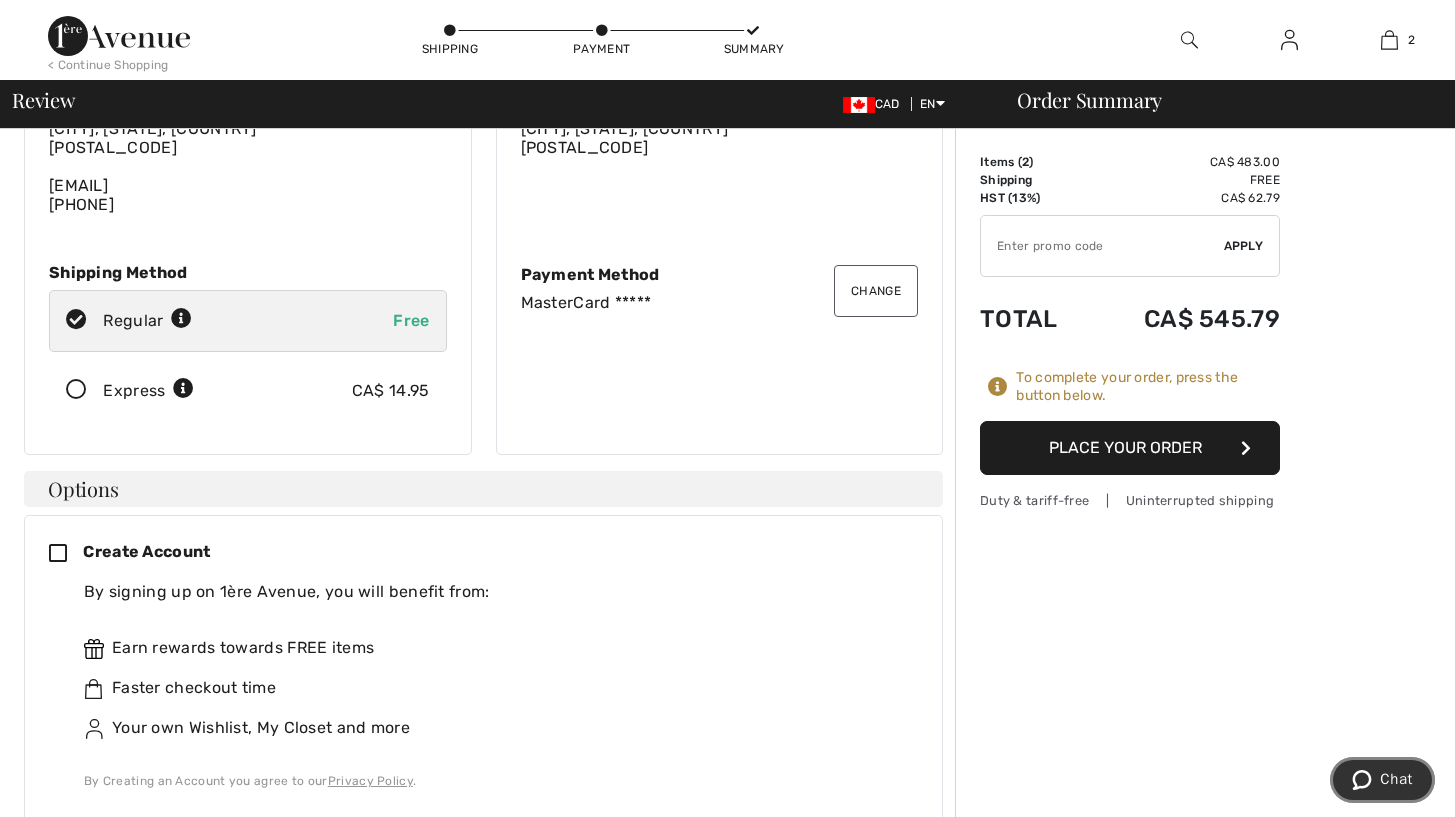 scroll, scrollTop: 0, scrollLeft: 0, axis: both 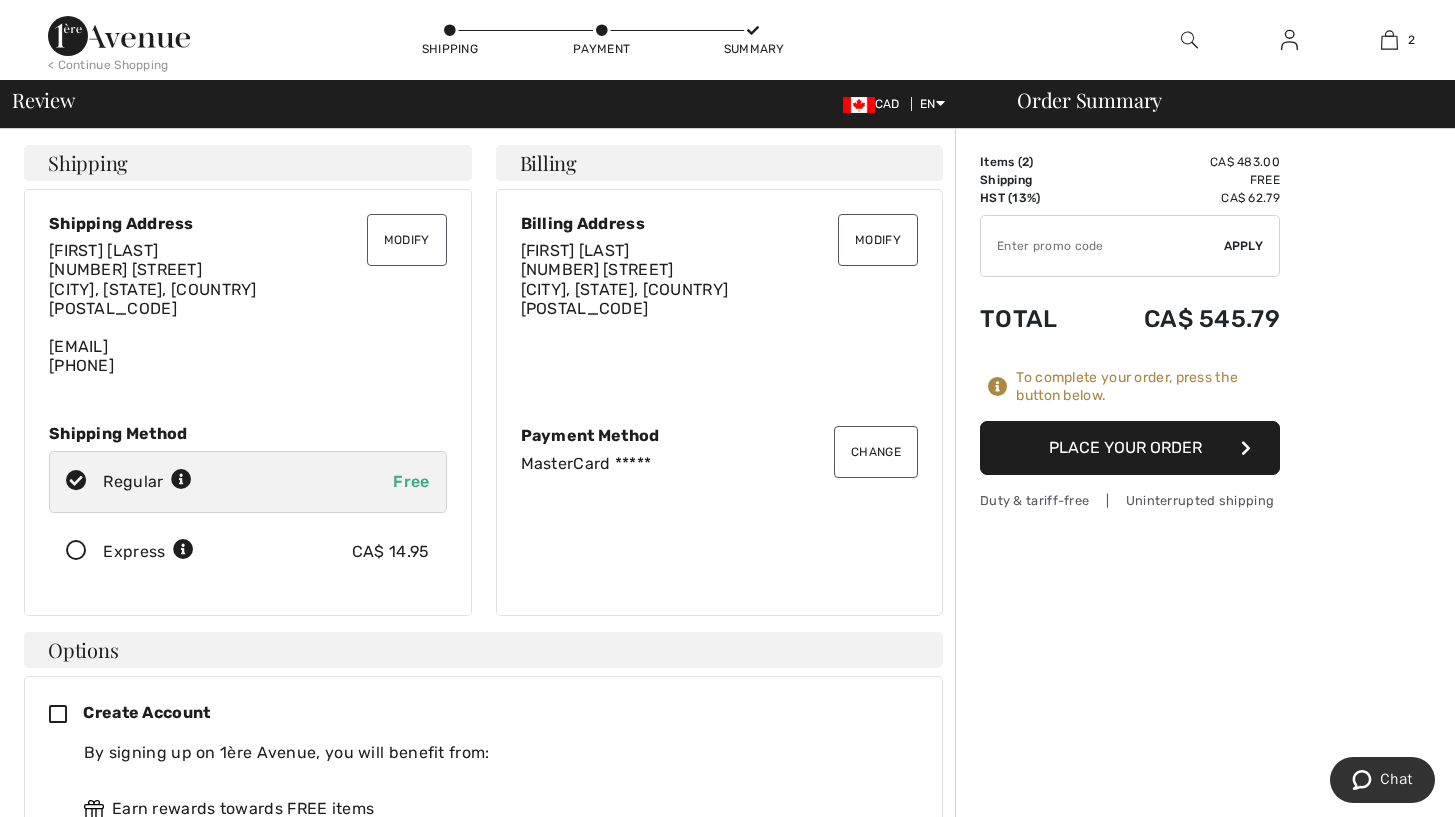 click on "Place Your Order" at bounding box center [1130, 448] 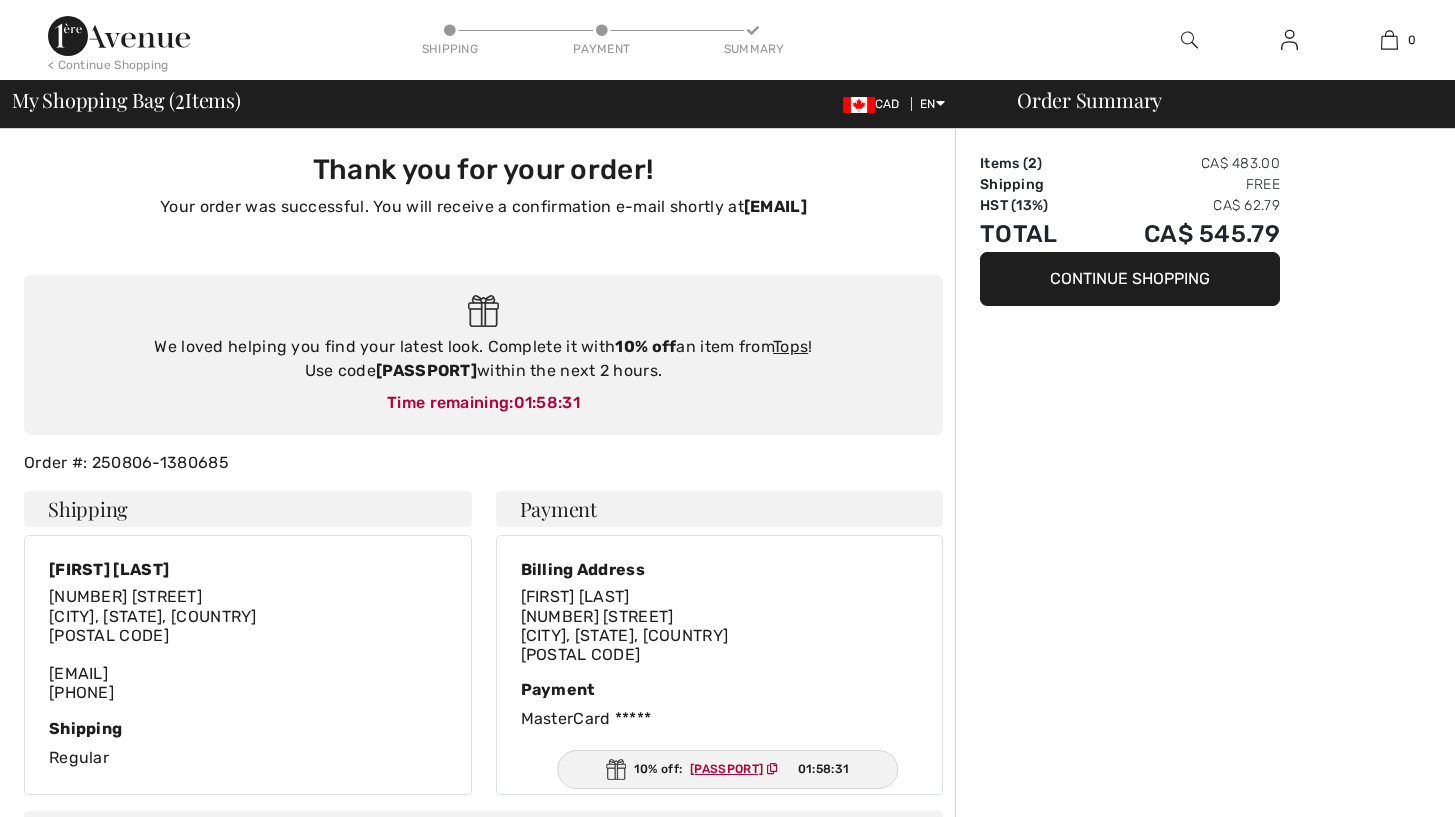 scroll, scrollTop: 0, scrollLeft: 0, axis: both 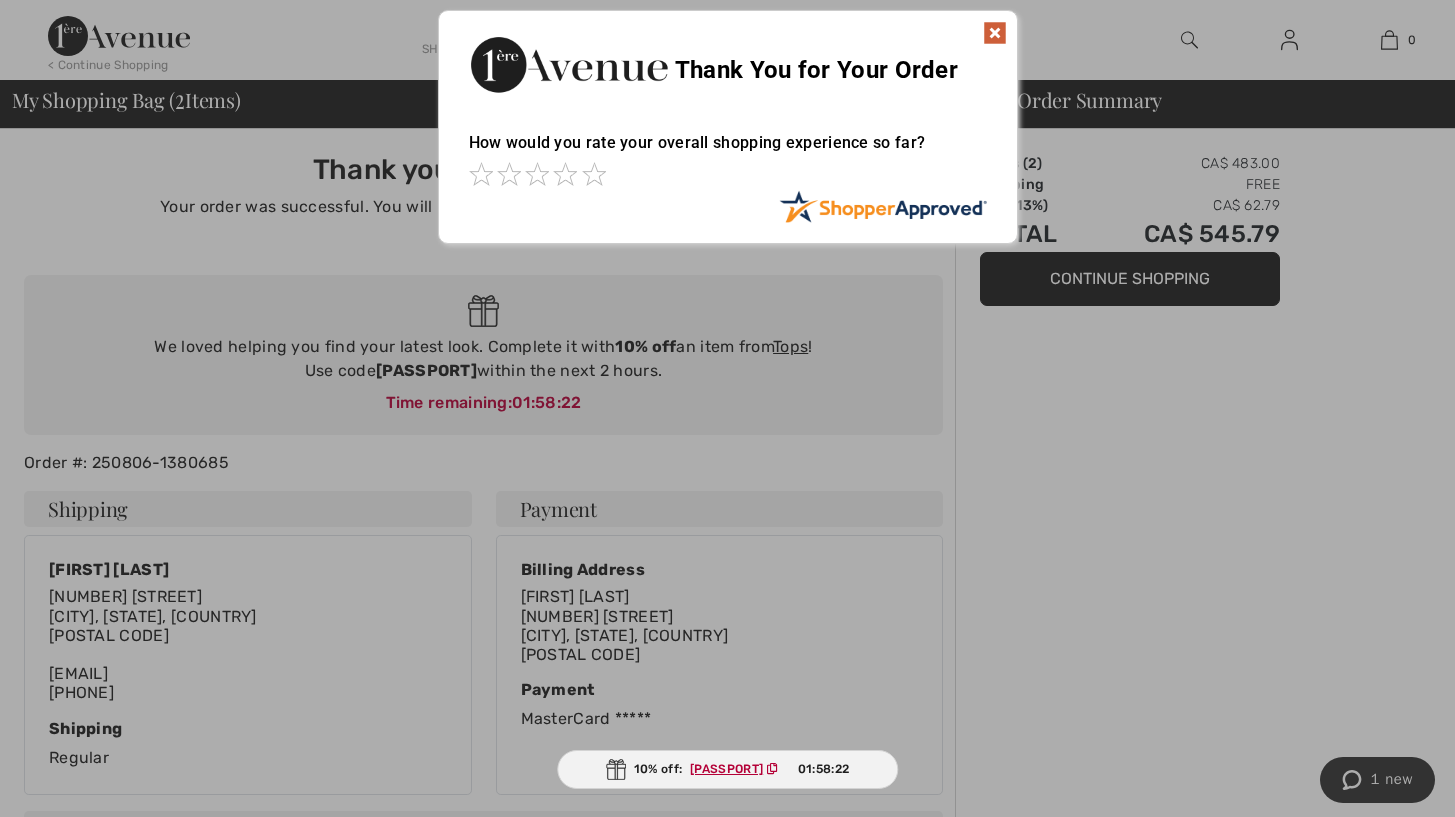 click at bounding box center (995, 33) 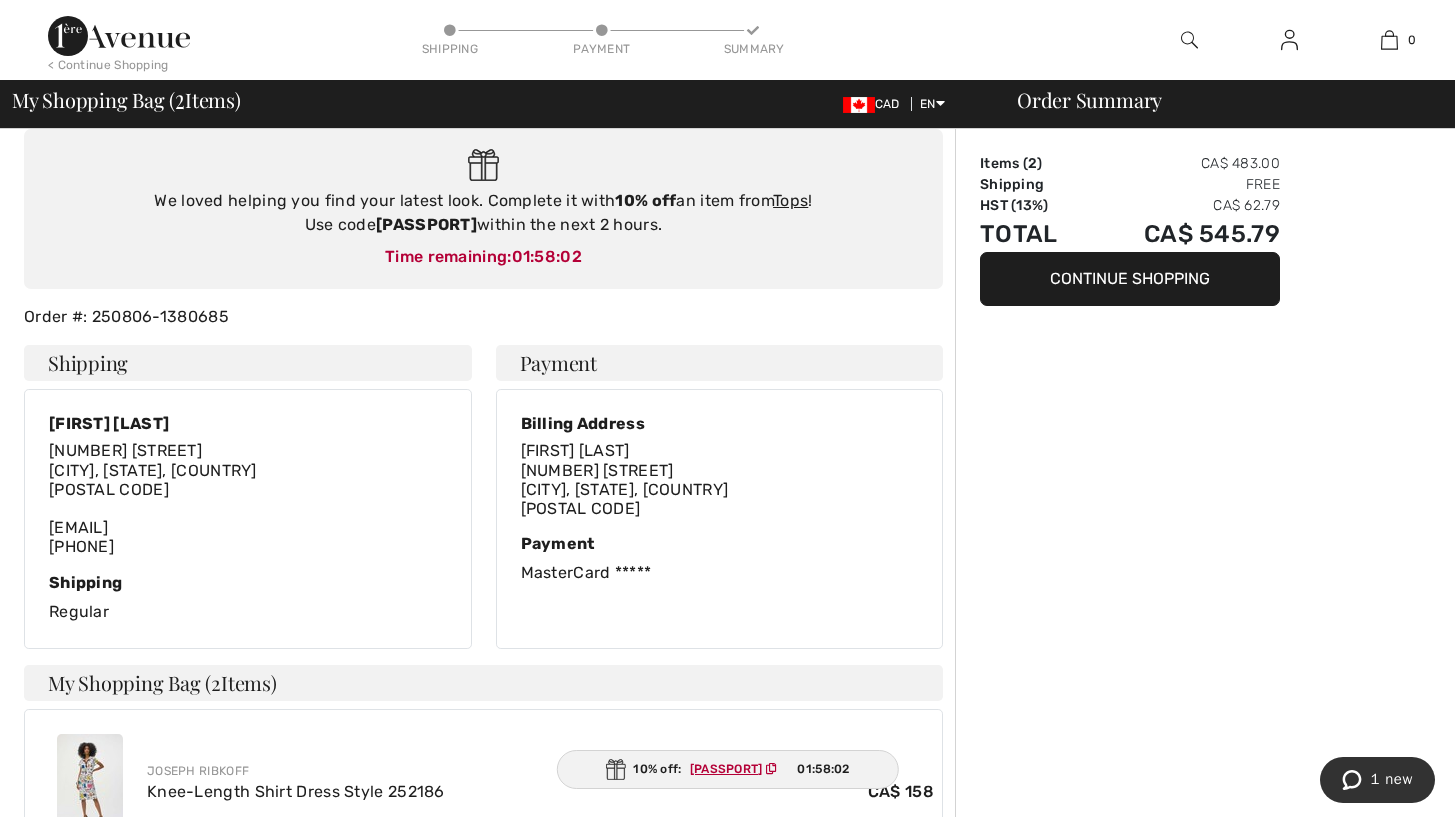 scroll, scrollTop: 0, scrollLeft: 0, axis: both 